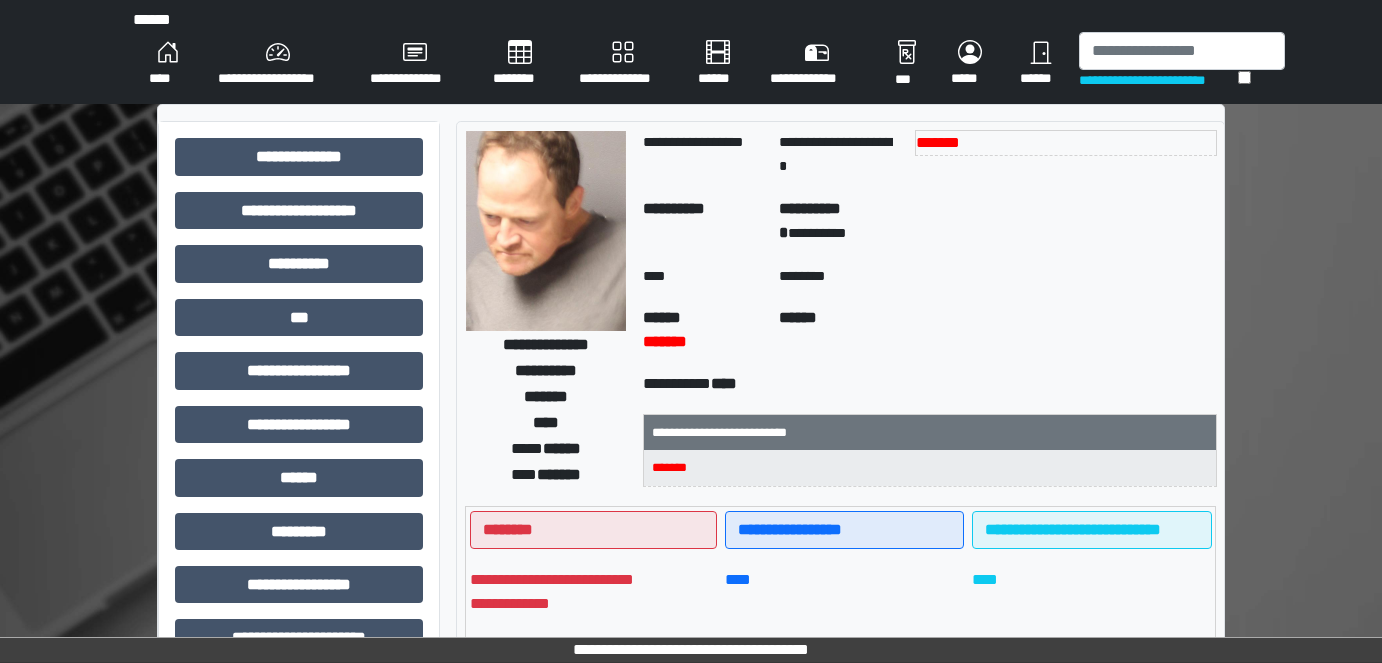 scroll, scrollTop: 0, scrollLeft: 0, axis: both 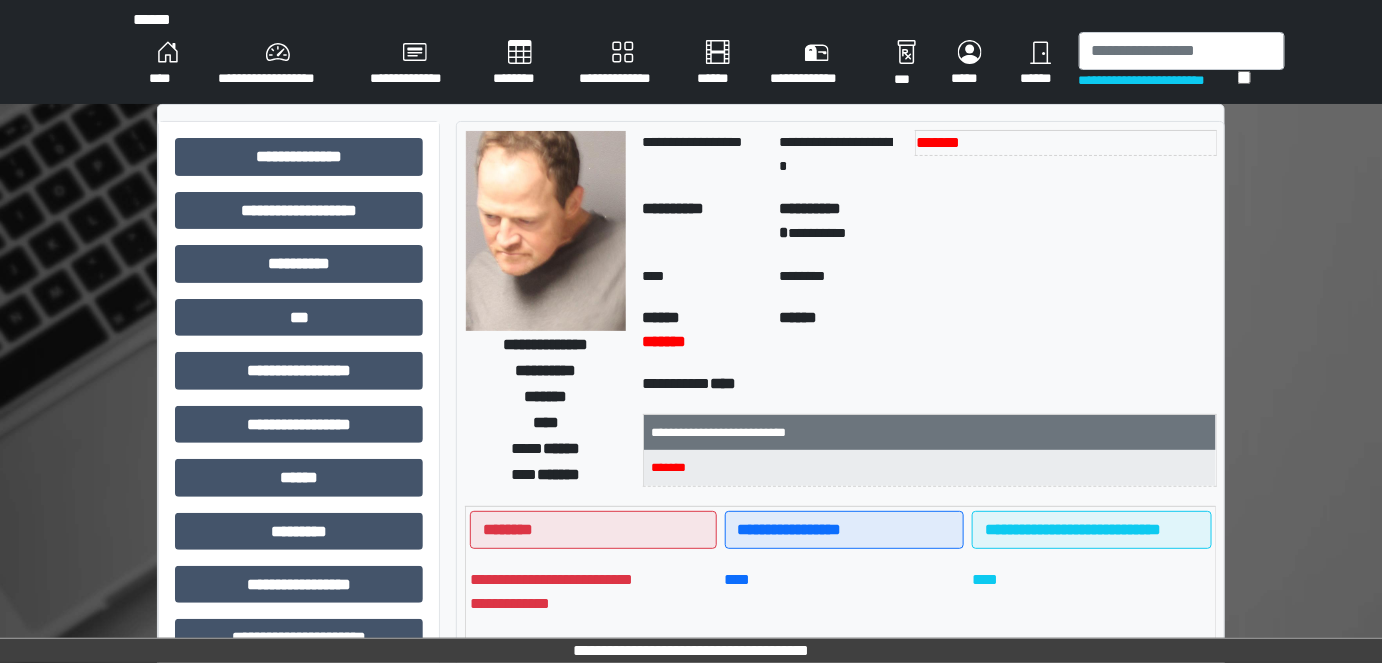 click on "**********" at bounding box center [622, 64] 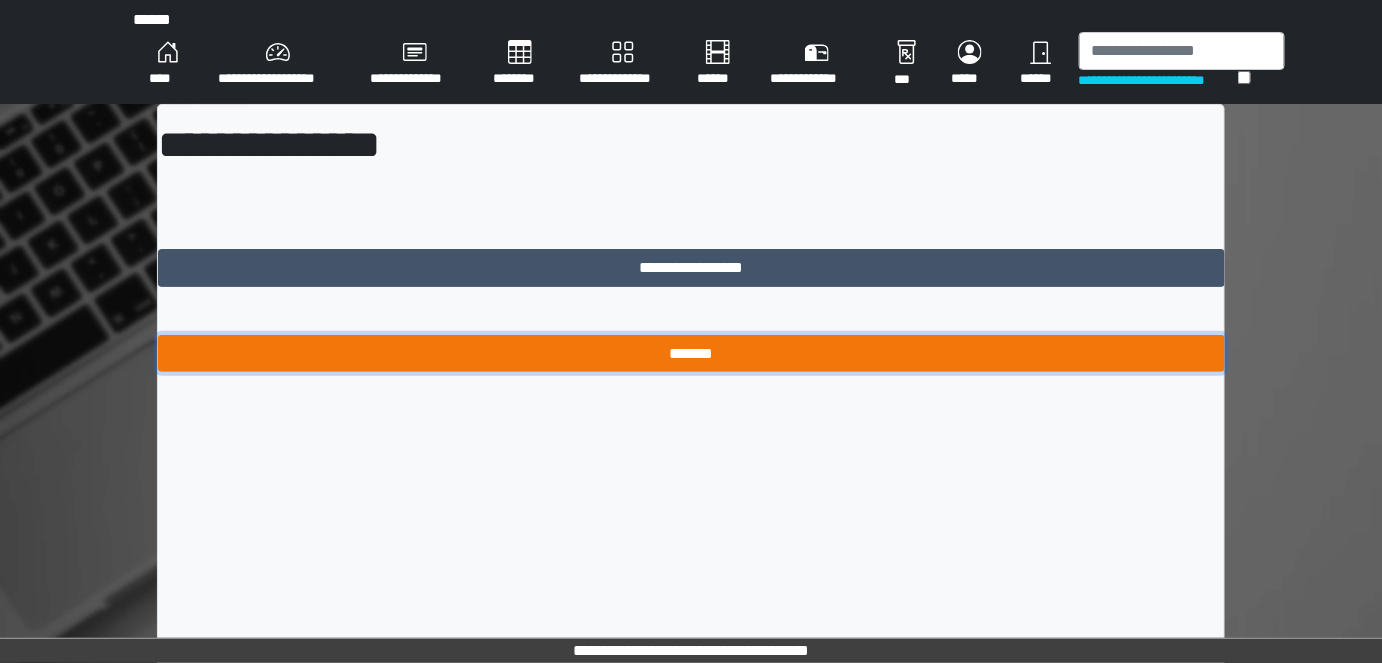click on "*******" at bounding box center [691, 353] 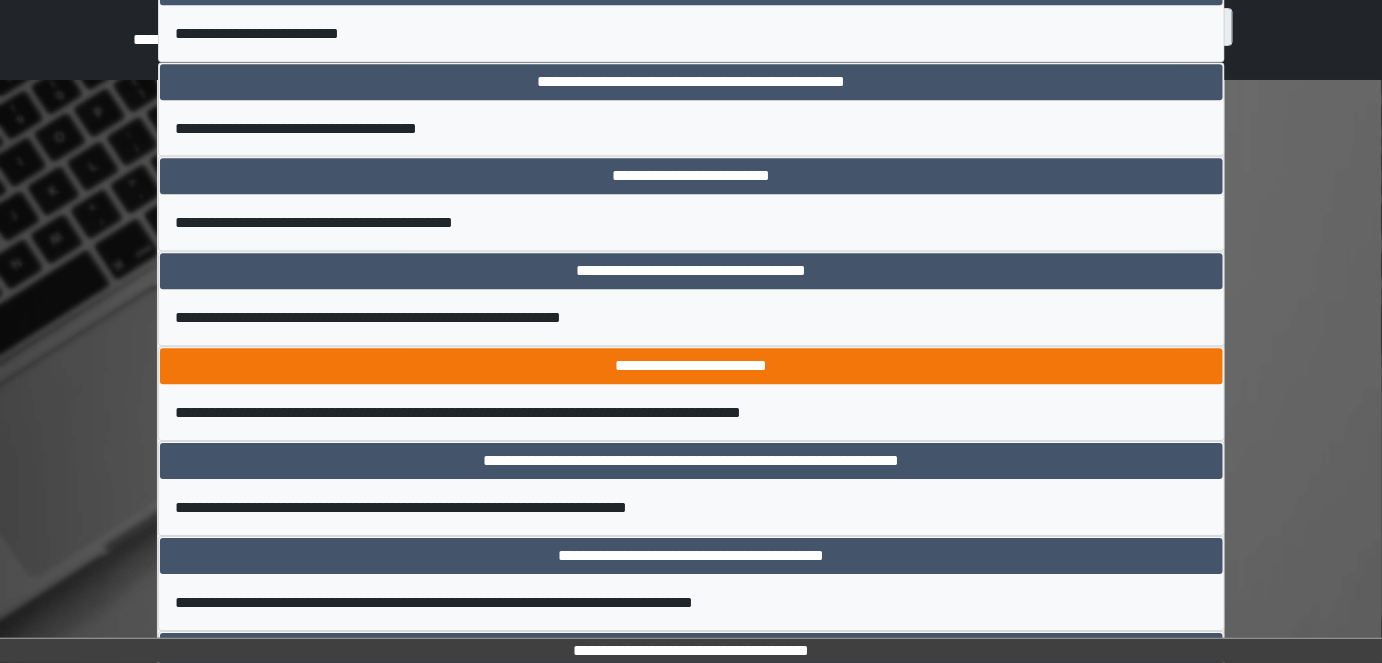 scroll, scrollTop: 1727, scrollLeft: 0, axis: vertical 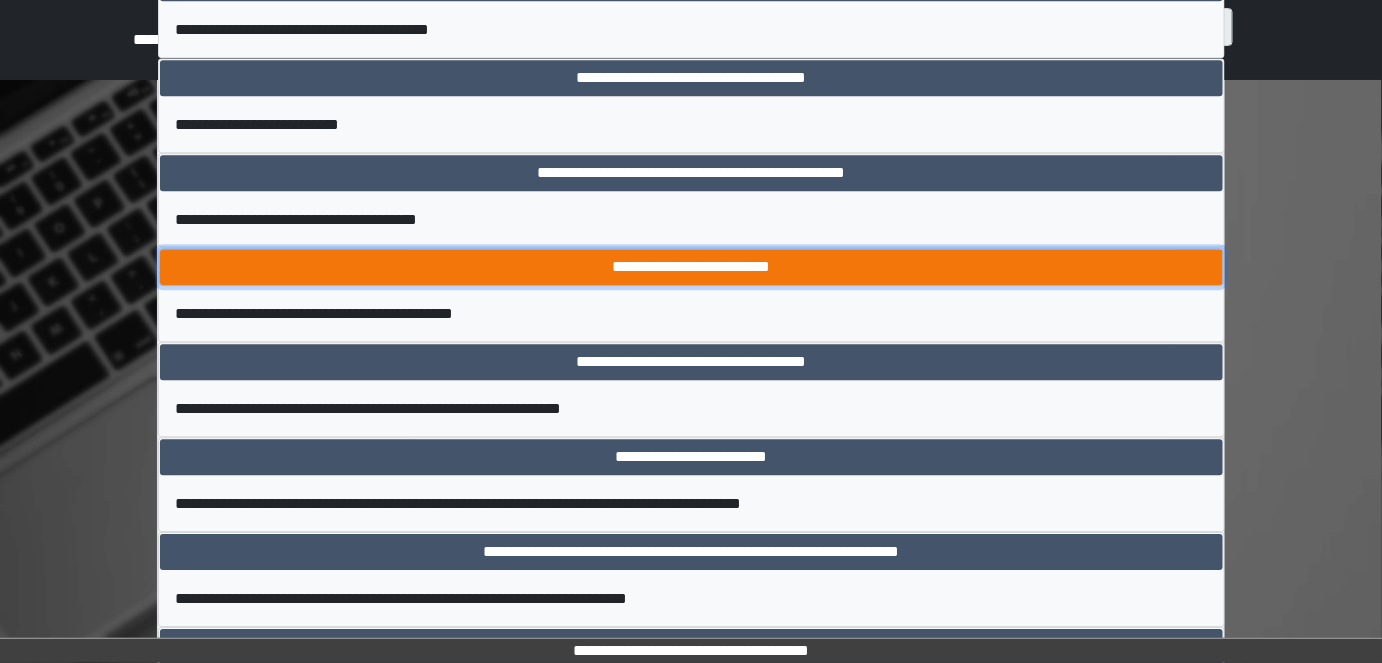 click on "**********" at bounding box center (691, 267) 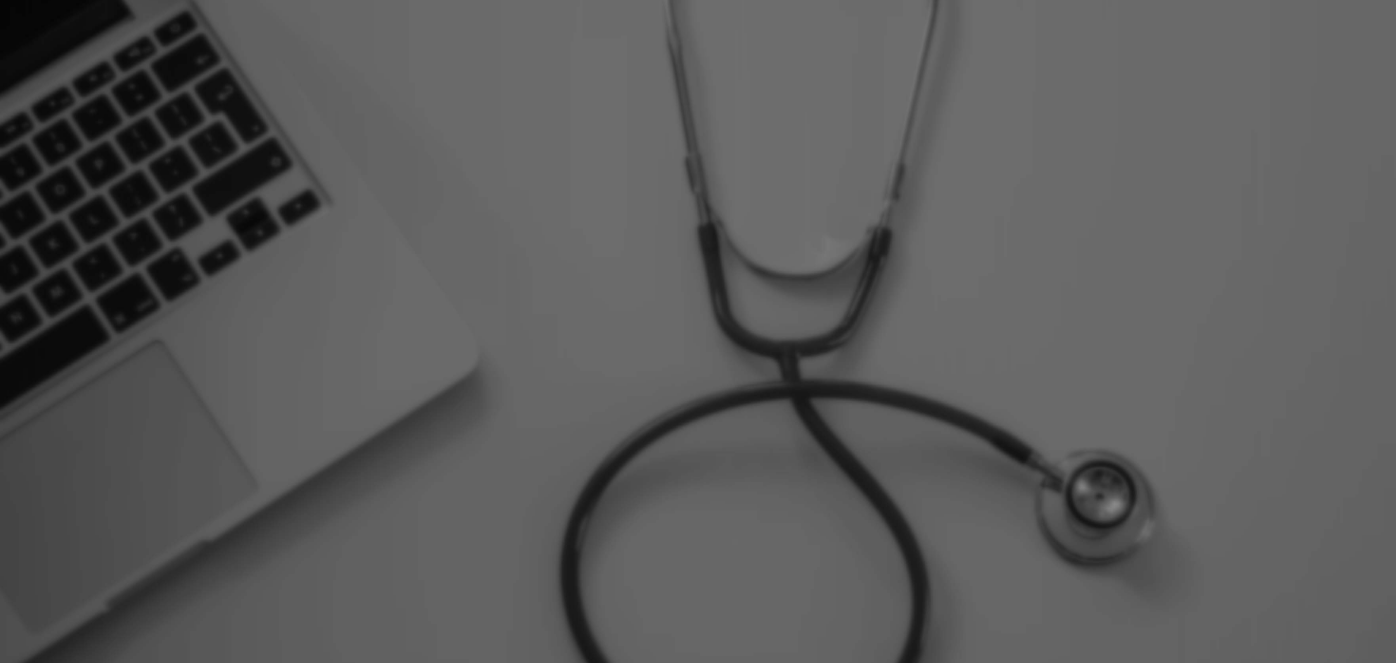 scroll, scrollTop: 0, scrollLeft: 0, axis: both 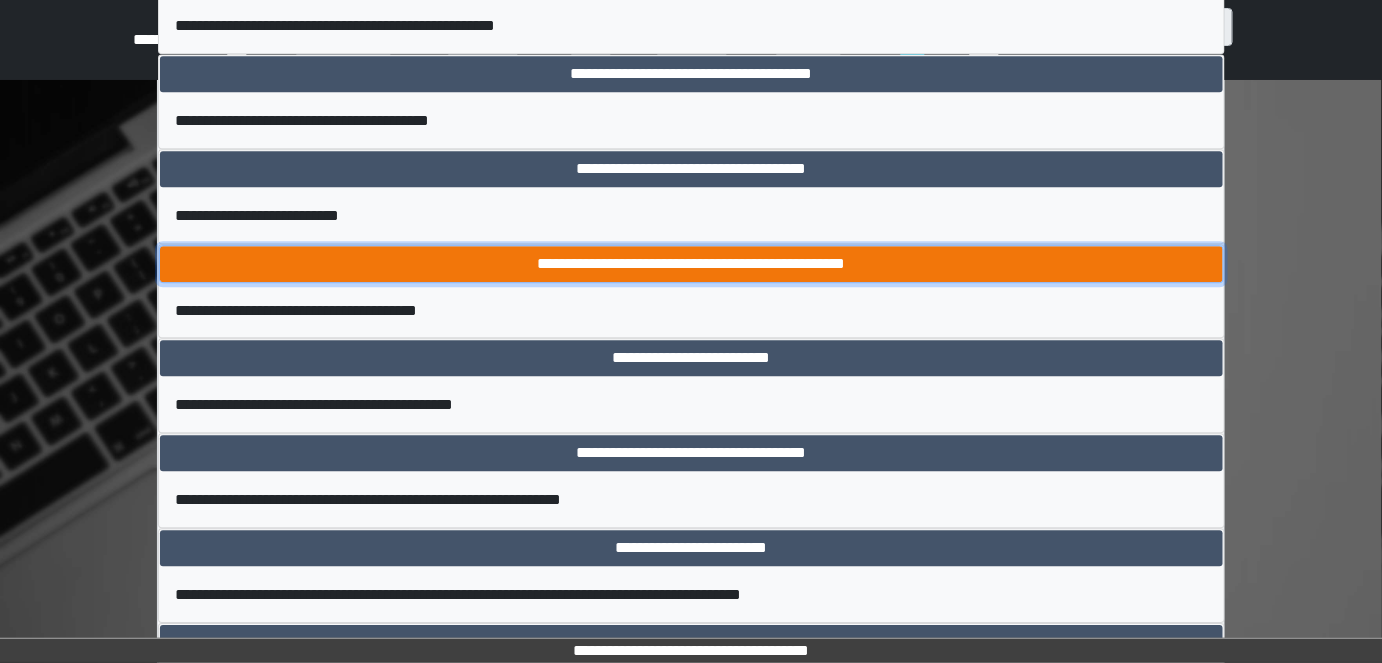 click on "**********" at bounding box center [691, 264] 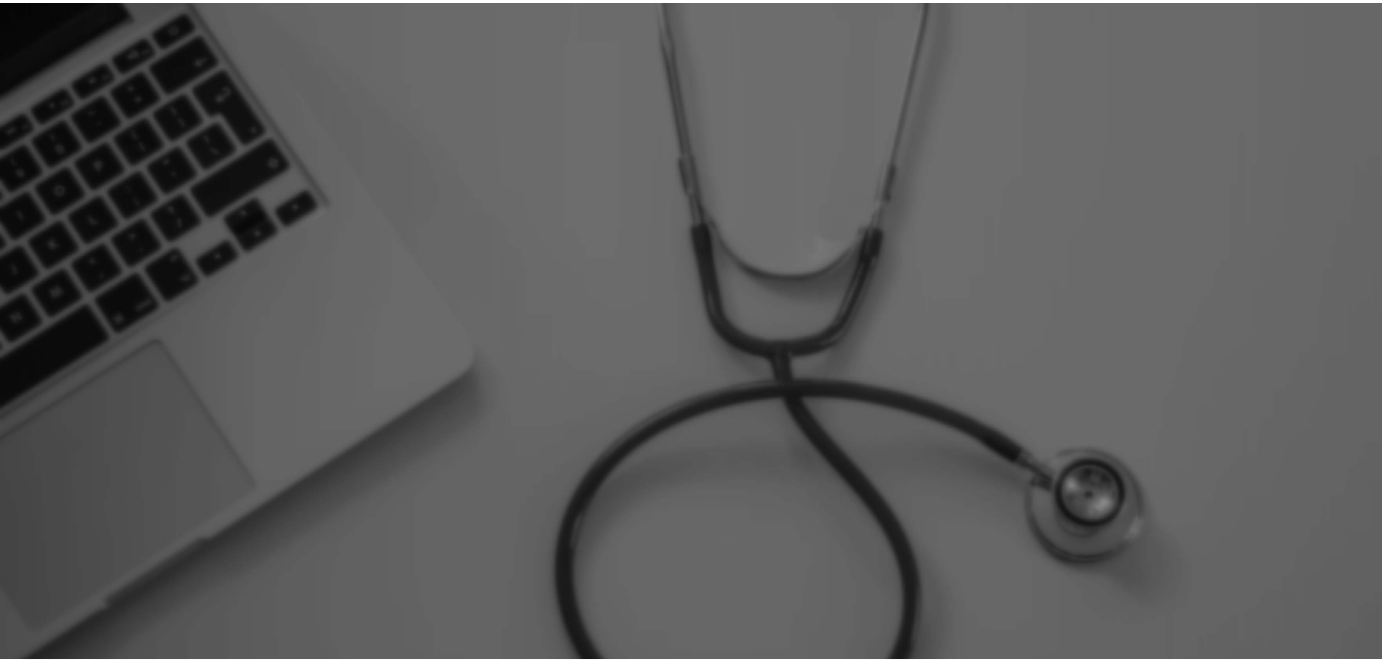 scroll, scrollTop: 0, scrollLeft: 0, axis: both 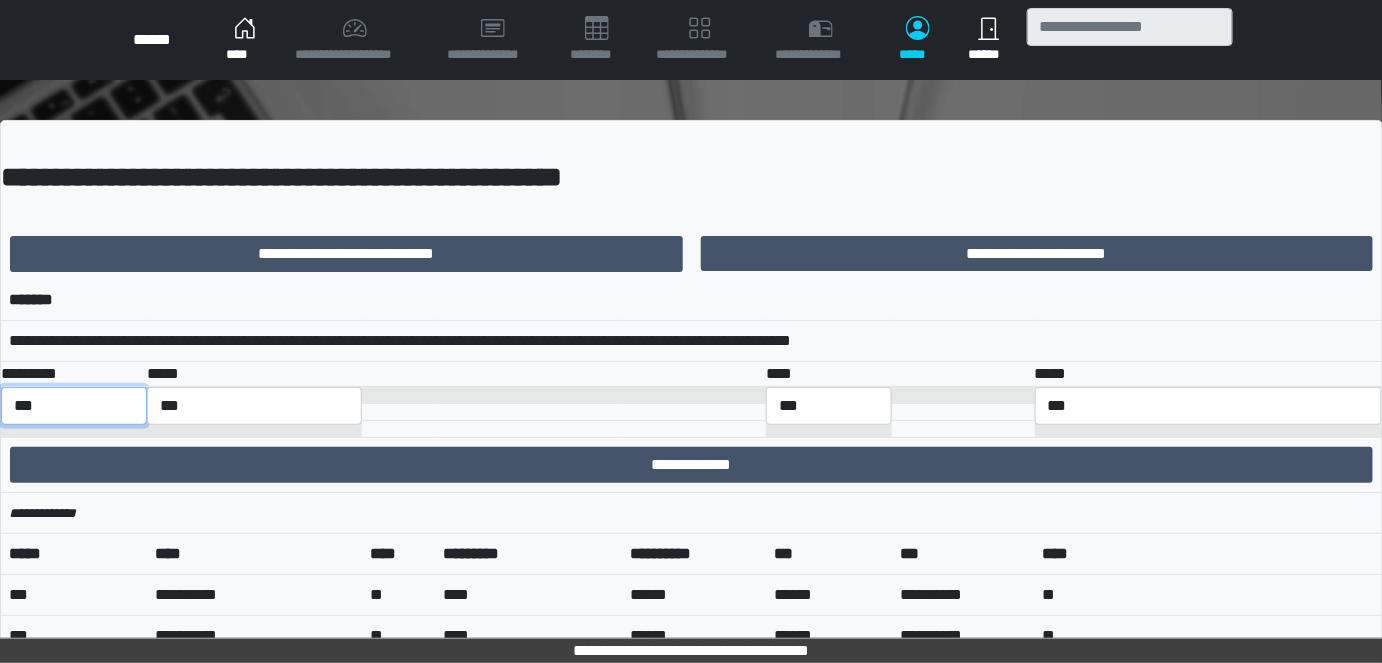 click on "*** *** ******** *** ******** ***** ***" at bounding box center (74, 406) 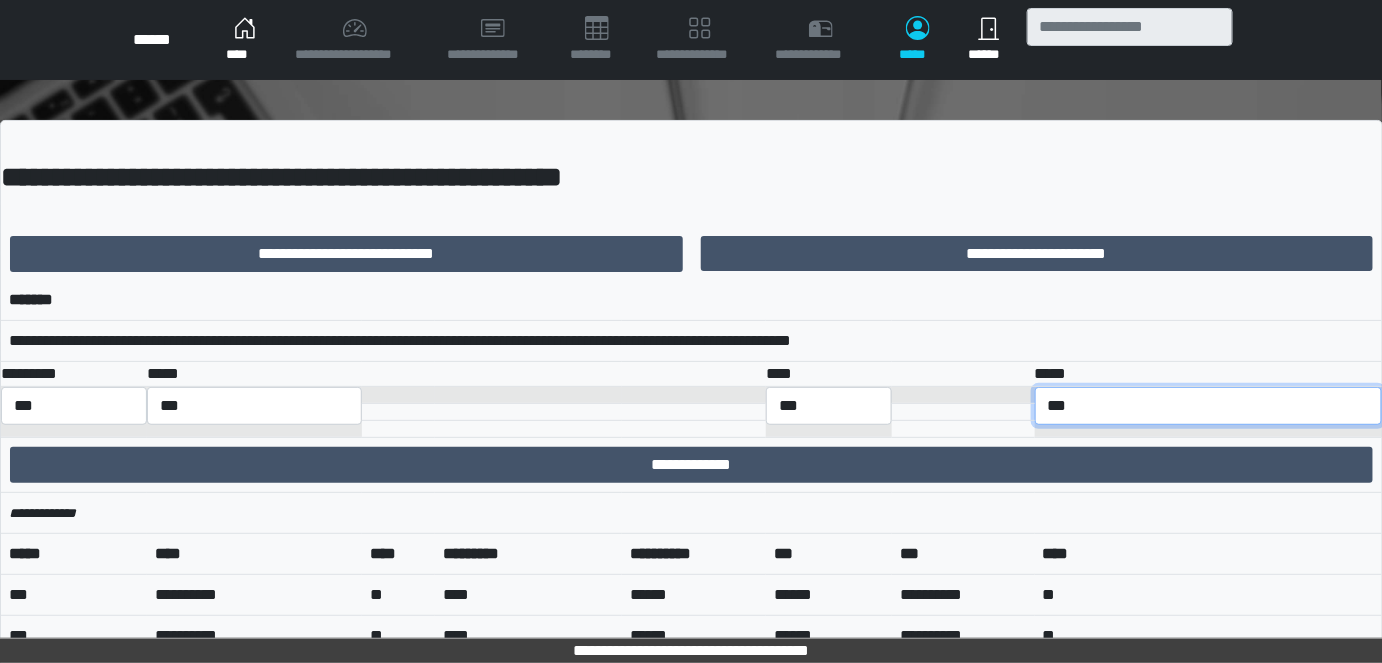 click on "**********" at bounding box center [1208, 406] 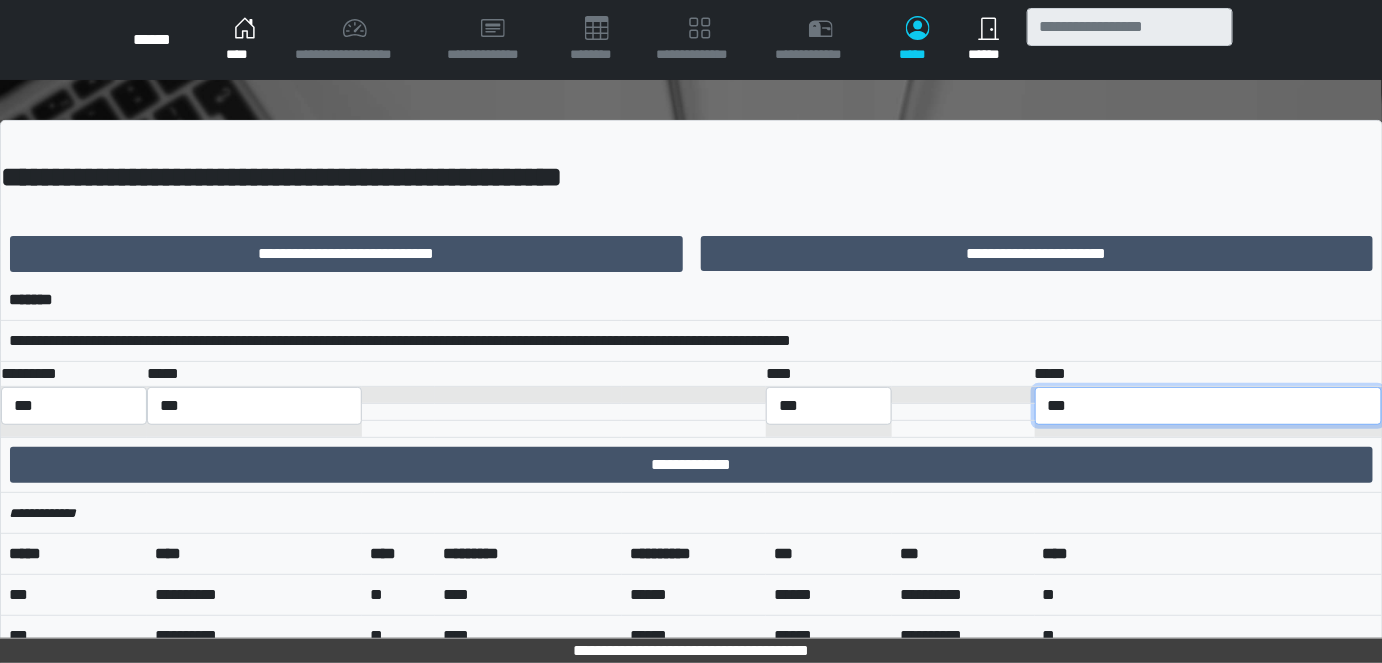 select on "**" 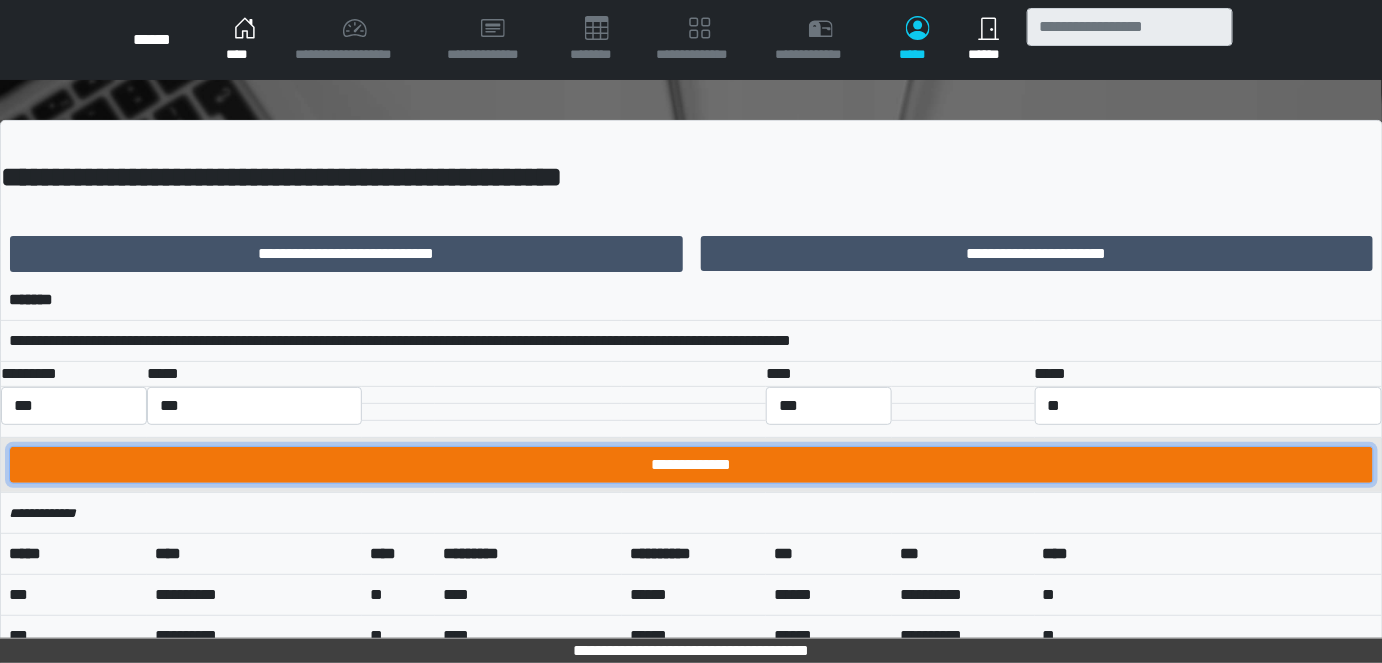 click on "**********" at bounding box center (691, 465) 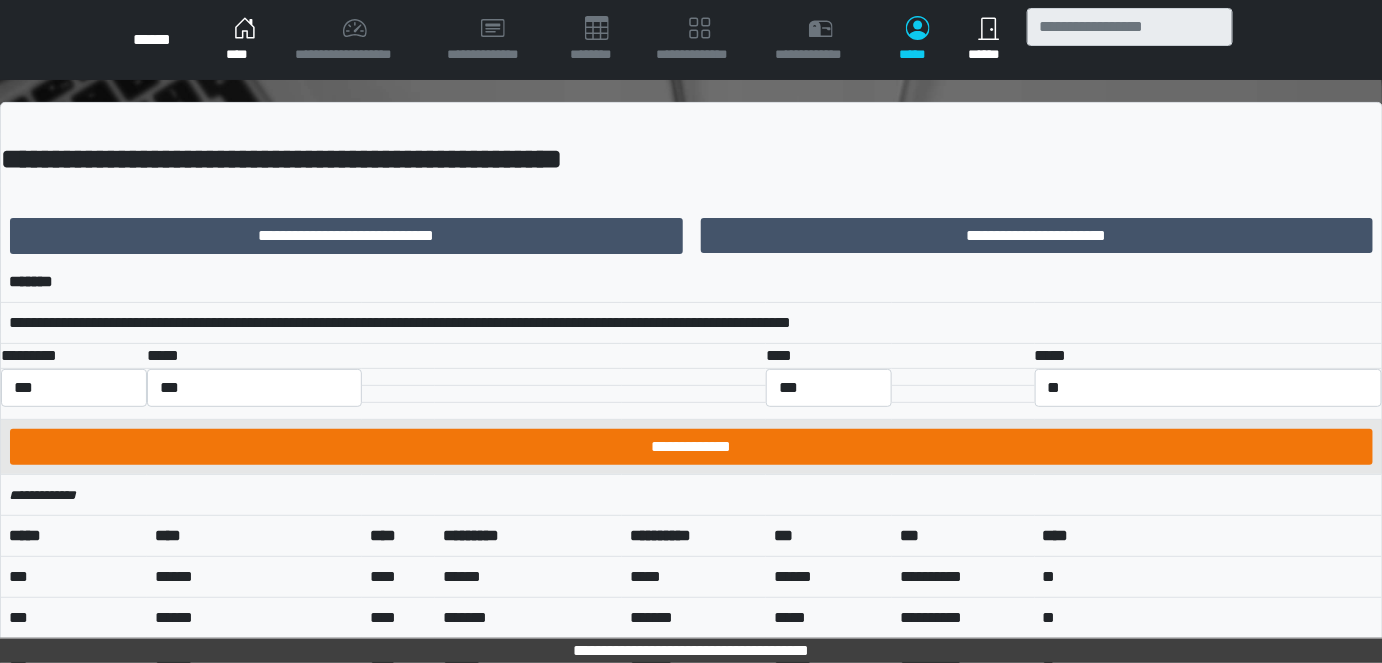 scroll, scrollTop: 0, scrollLeft: 0, axis: both 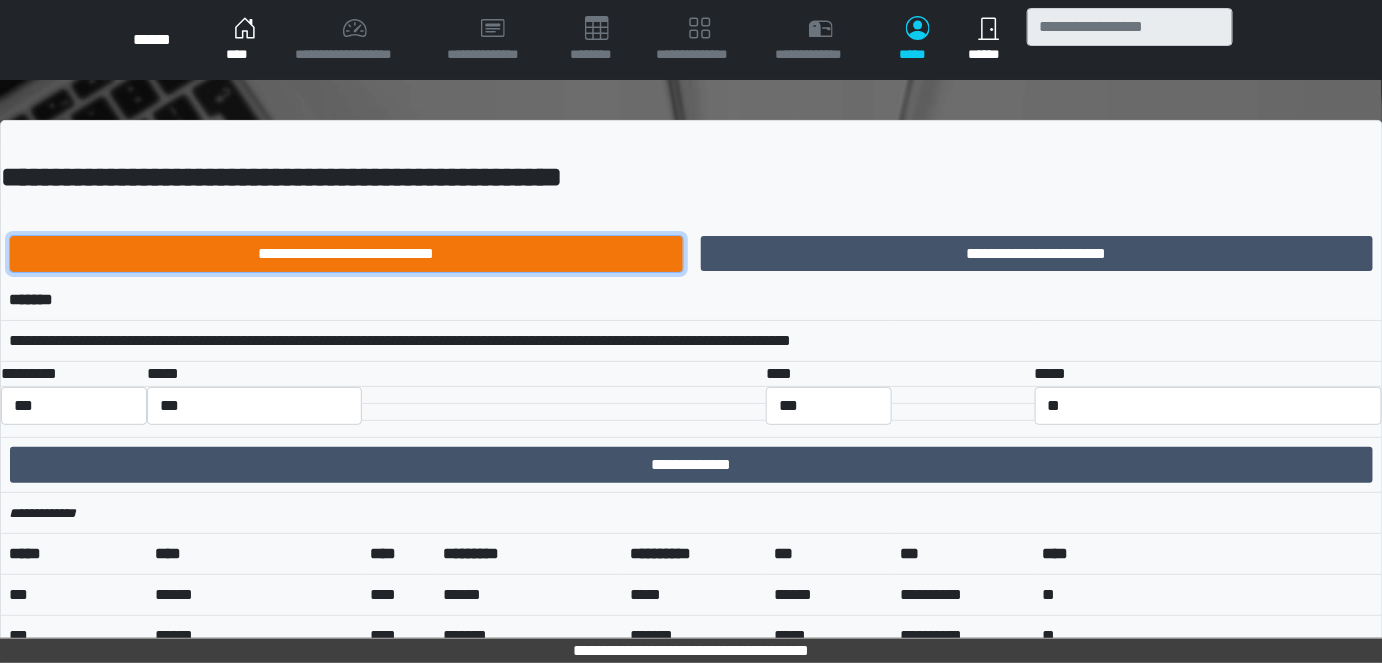 click on "**********" at bounding box center [346, 254] 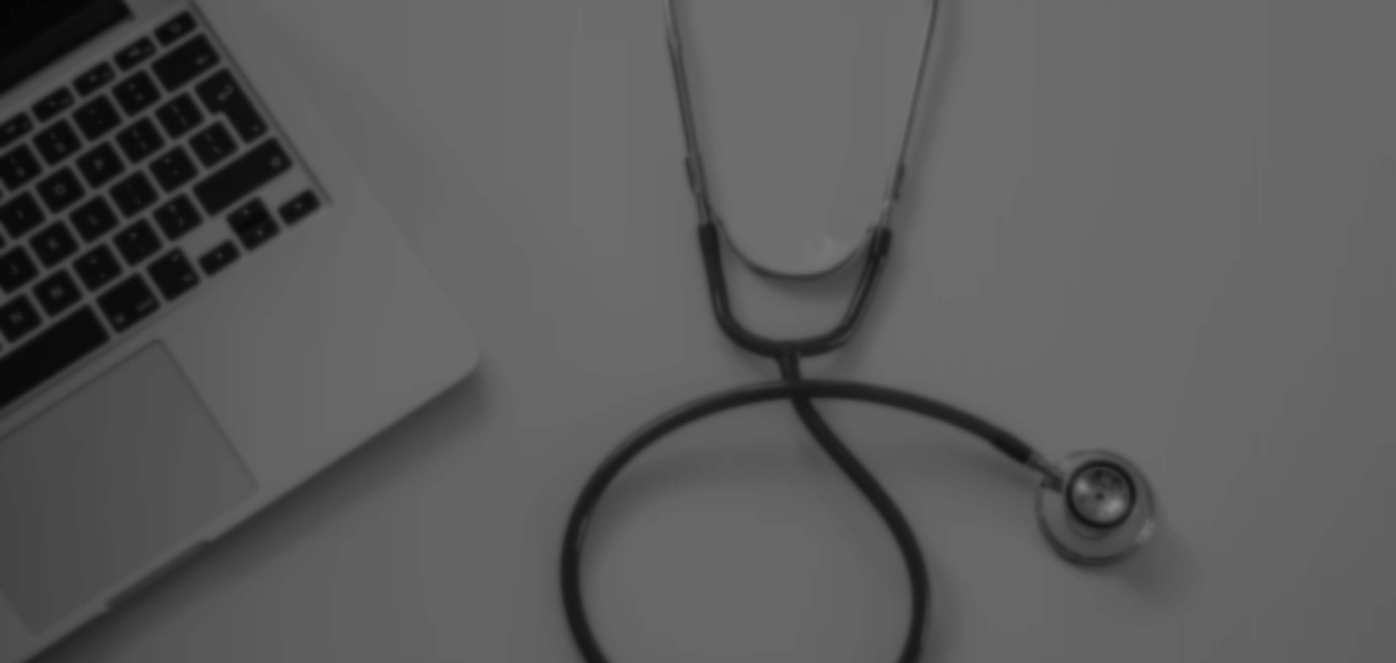 scroll, scrollTop: 0, scrollLeft: 0, axis: both 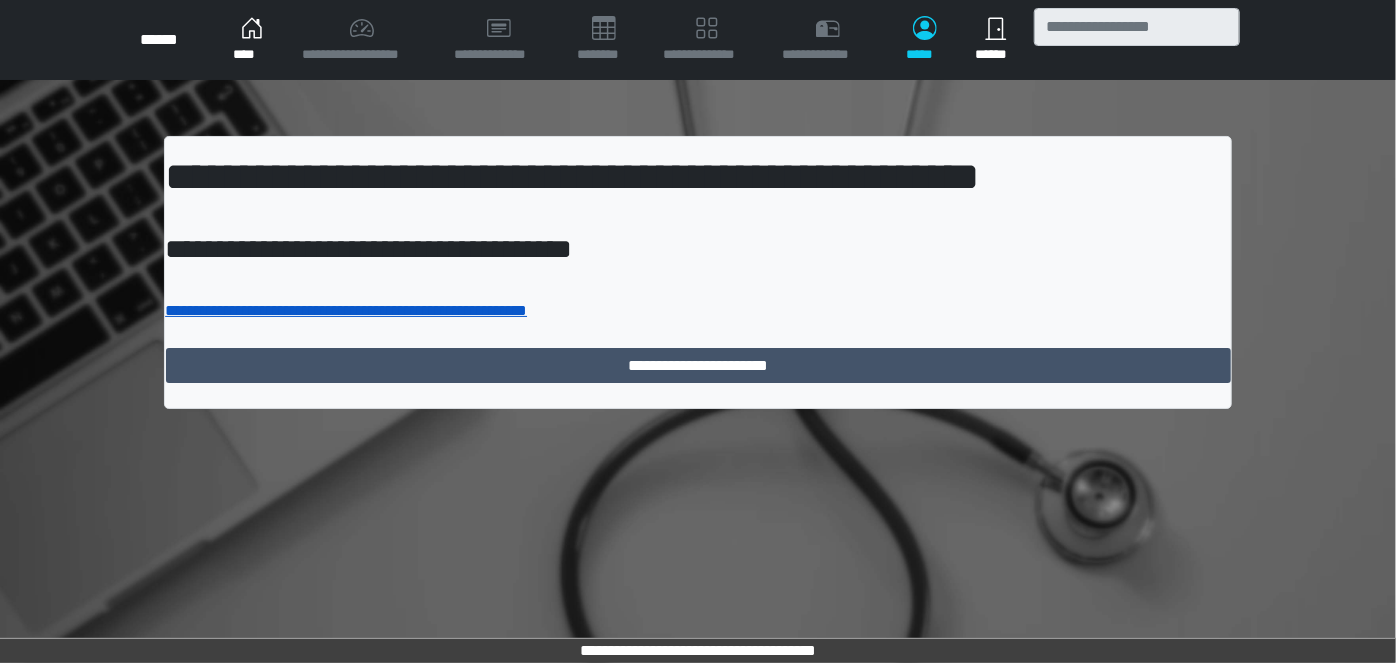 click on "**********" at bounding box center (346, 310) 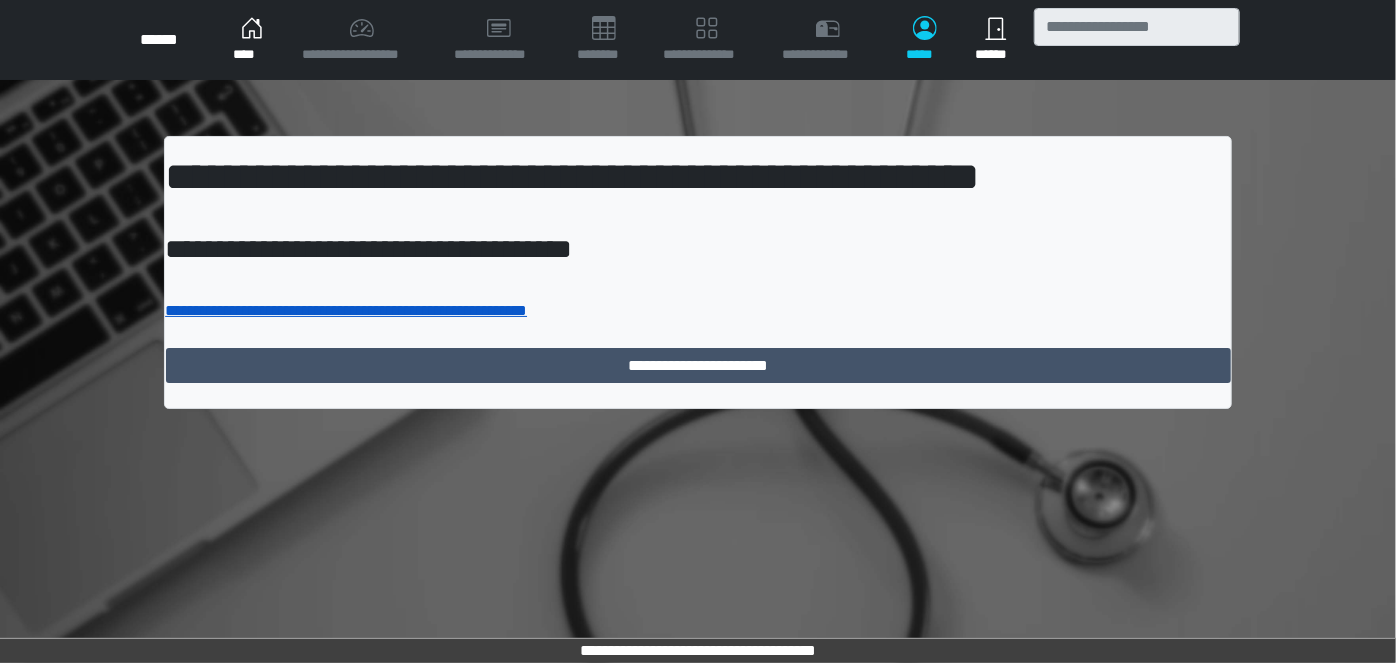 click on "**********" at bounding box center (346, 310) 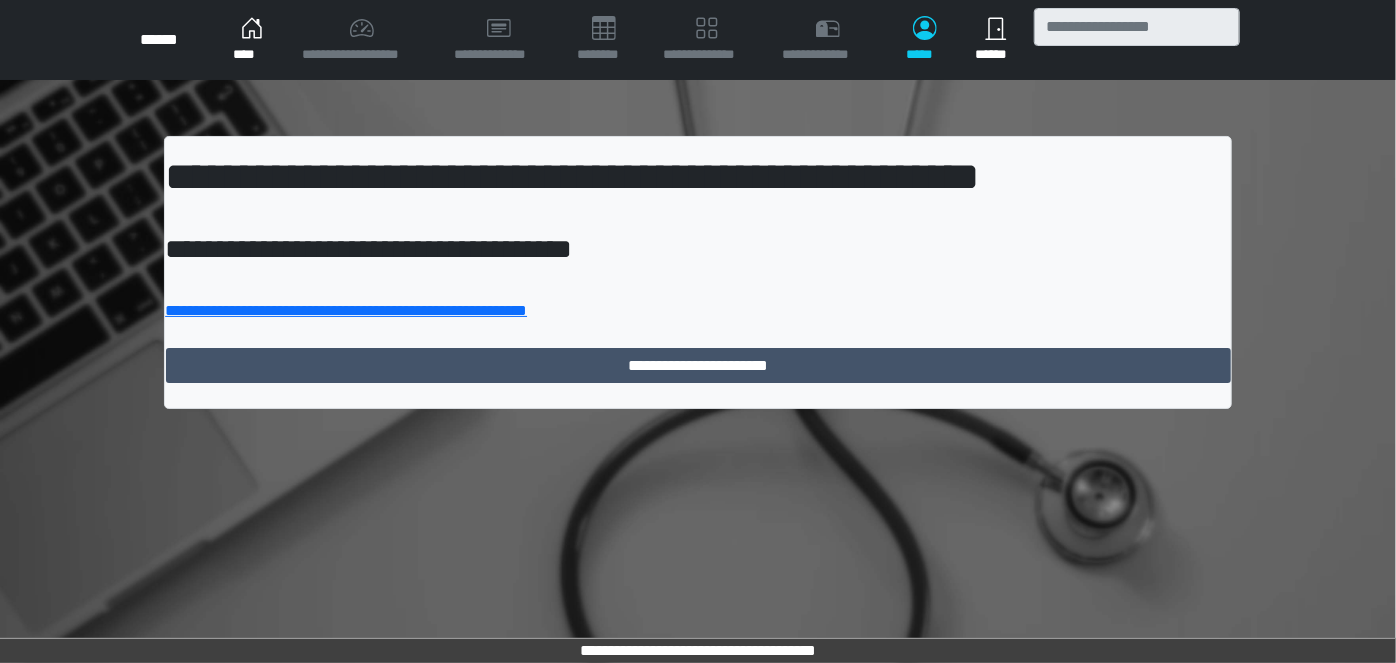 click on "****" at bounding box center [251, 40] 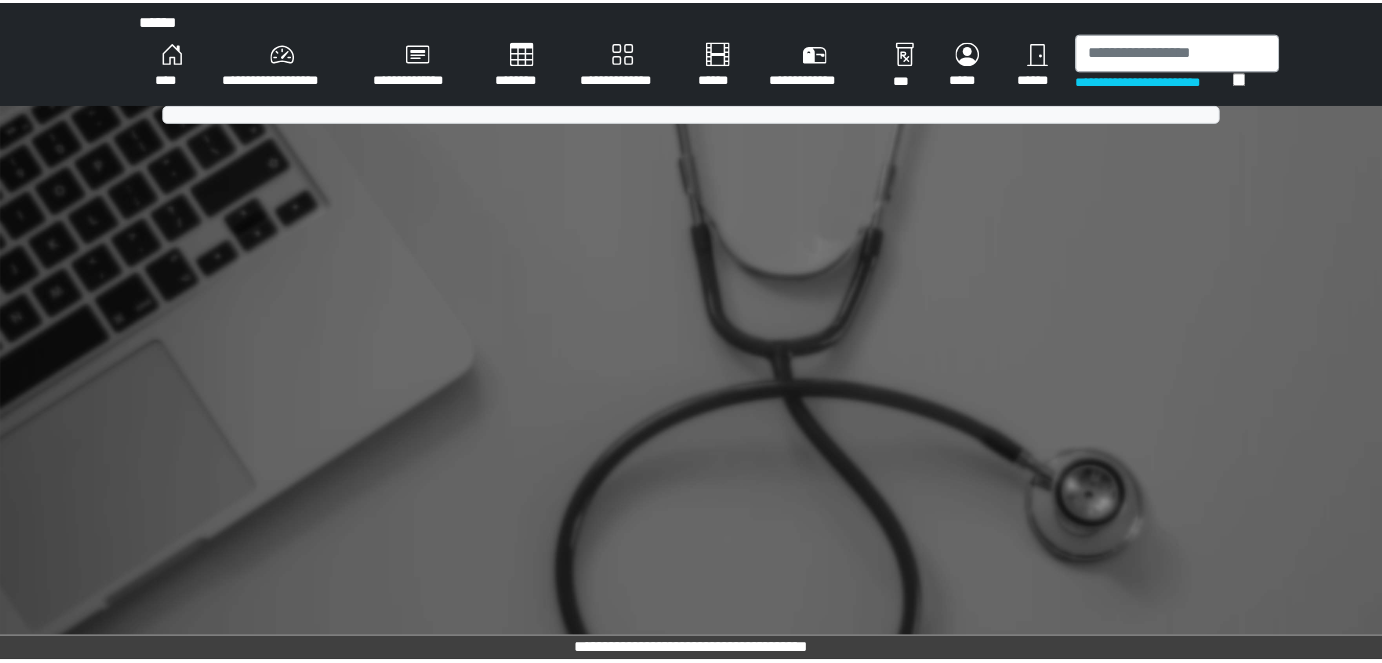 scroll, scrollTop: 0, scrollLeft: 0, axis: both 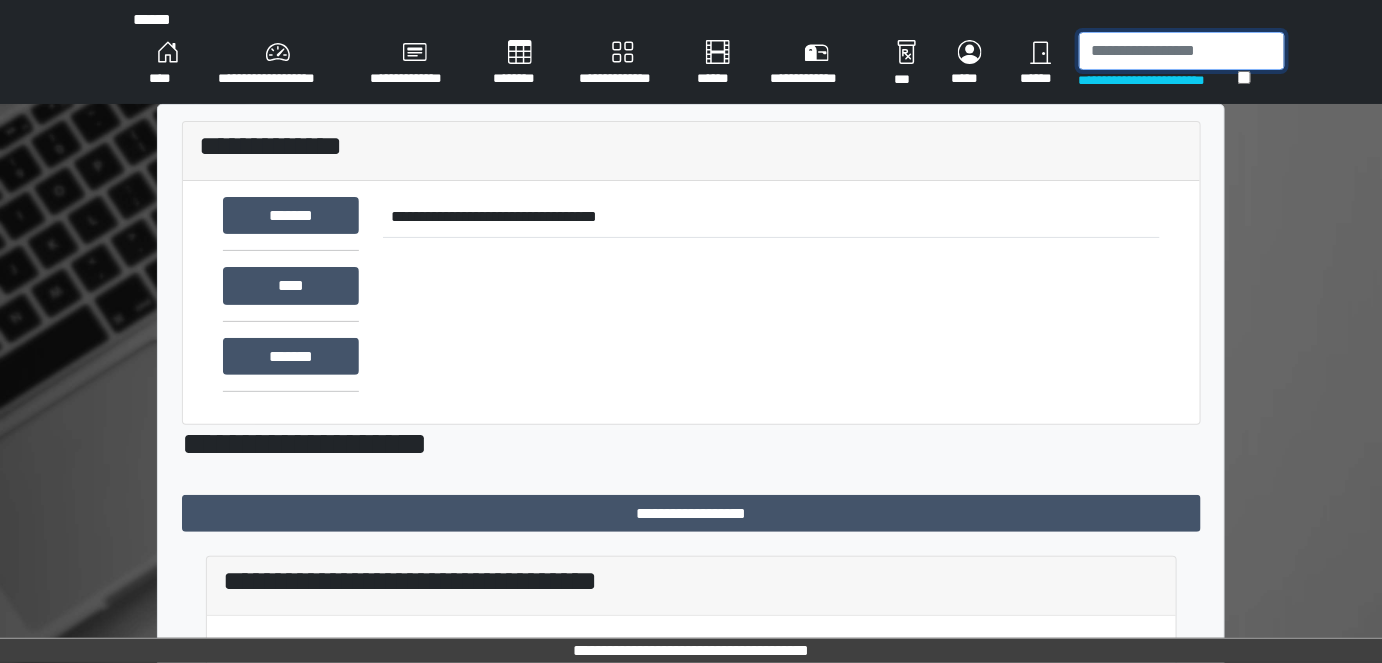 click at bounding box center (1182, 51) 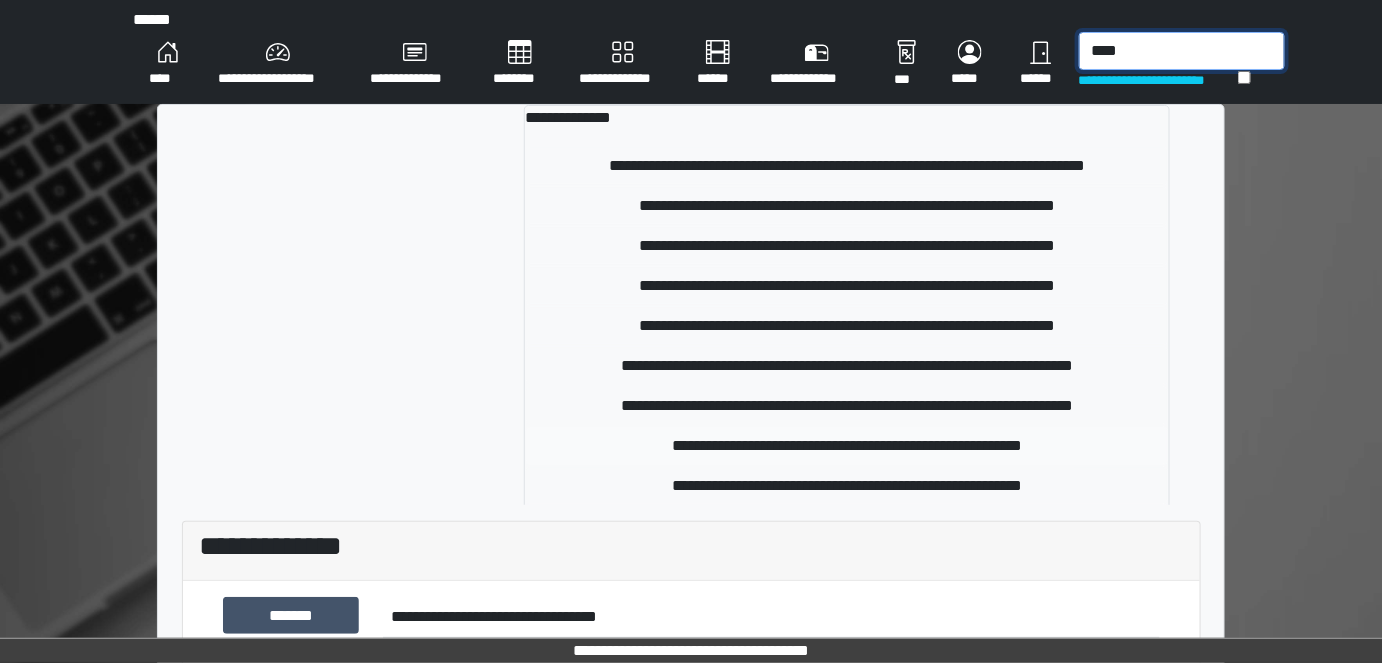 type on "****" 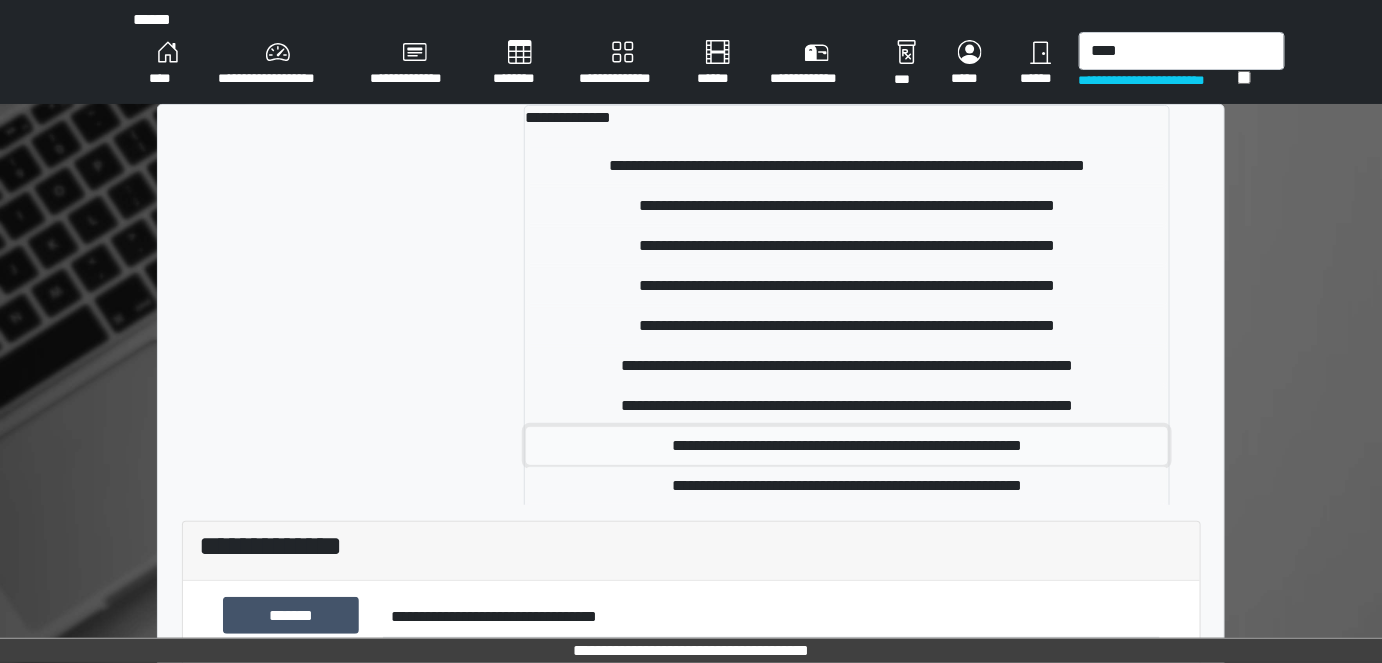 click on "**********" at bounding box center [847, 446] 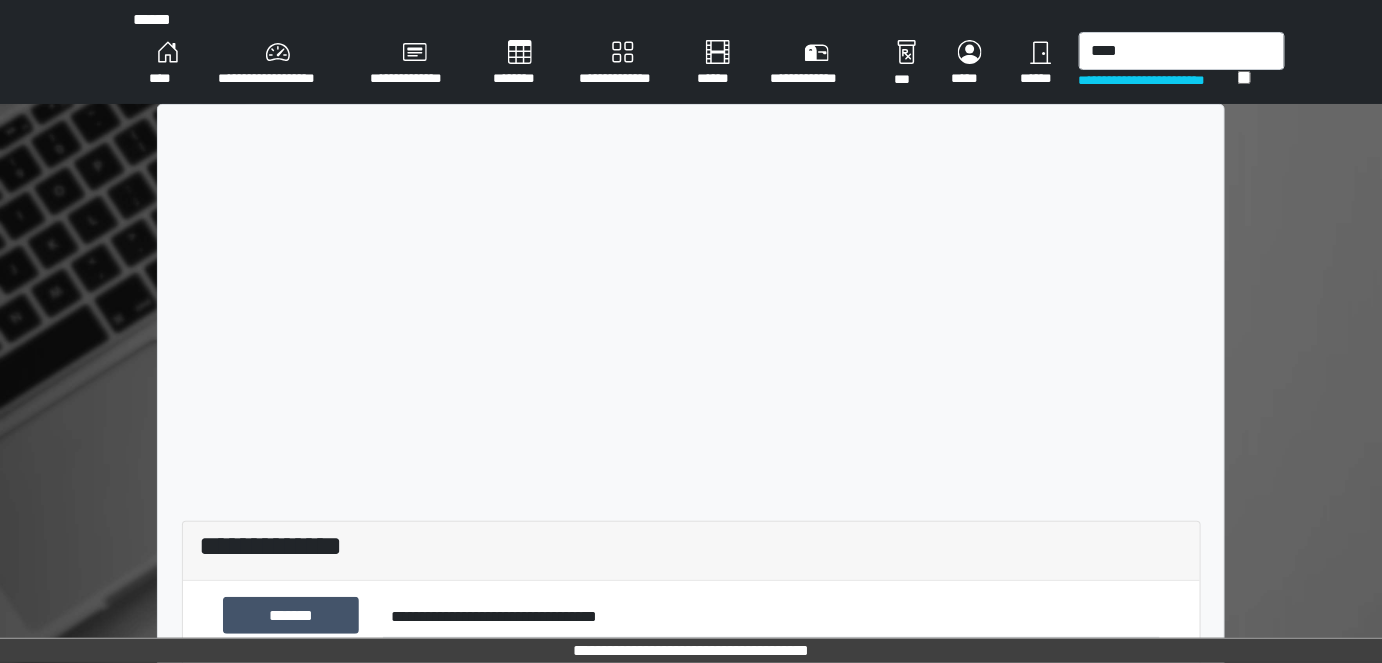 type 